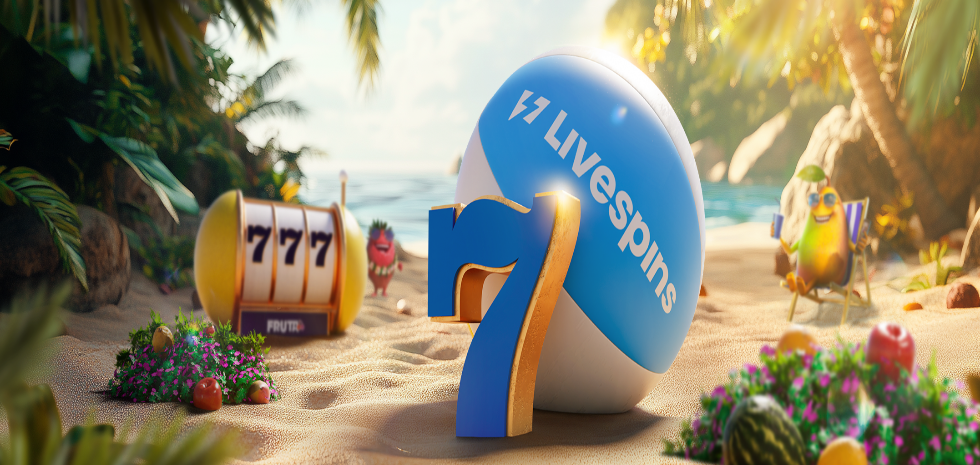 scroll, scrollTop: 0, scrollLeft: 0, axis: both 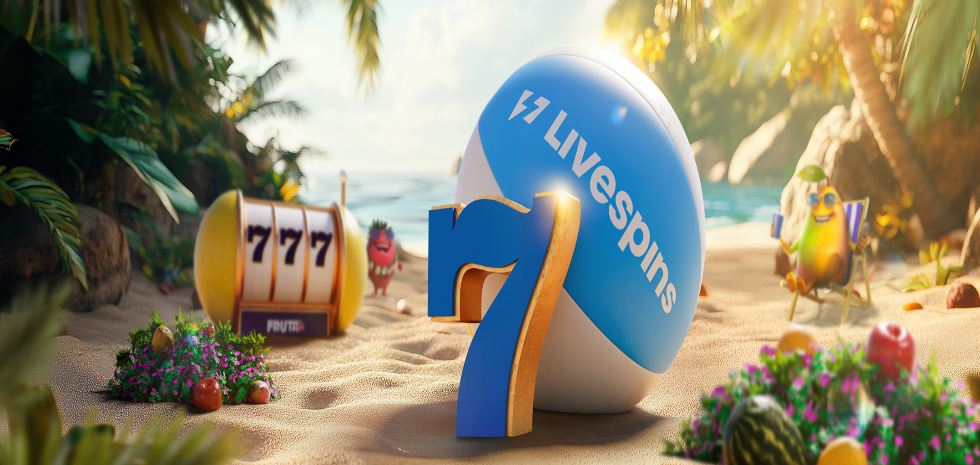 click on "Rajoitukset" at bounding box center (89, 576) 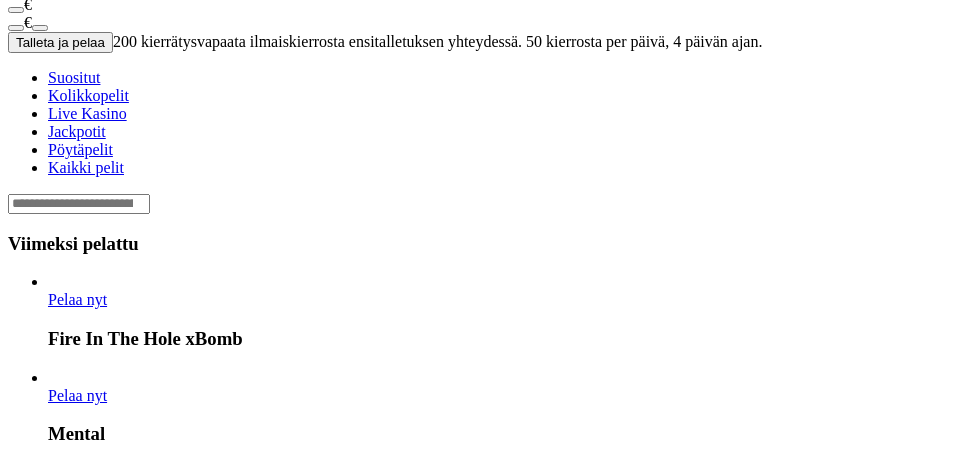 scroll, scrollTop: 504, scrollLeft: 0, axis: vertical 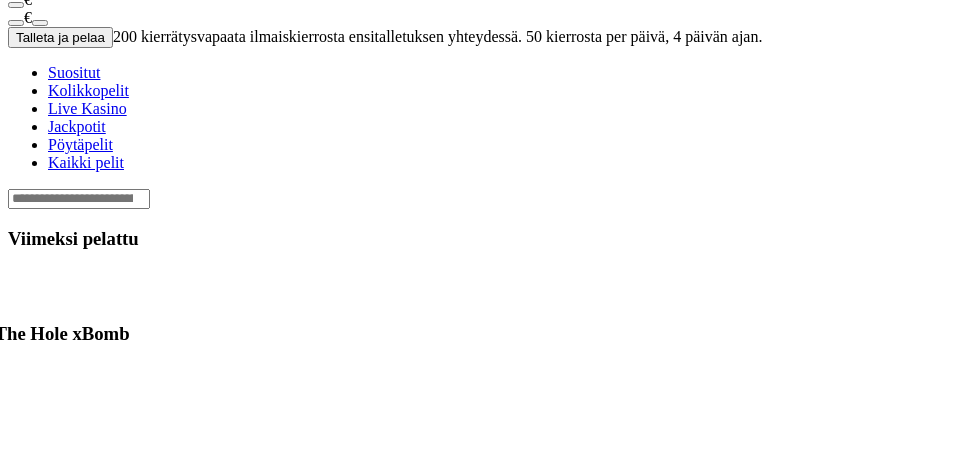click at bounding box center [-65, 877] 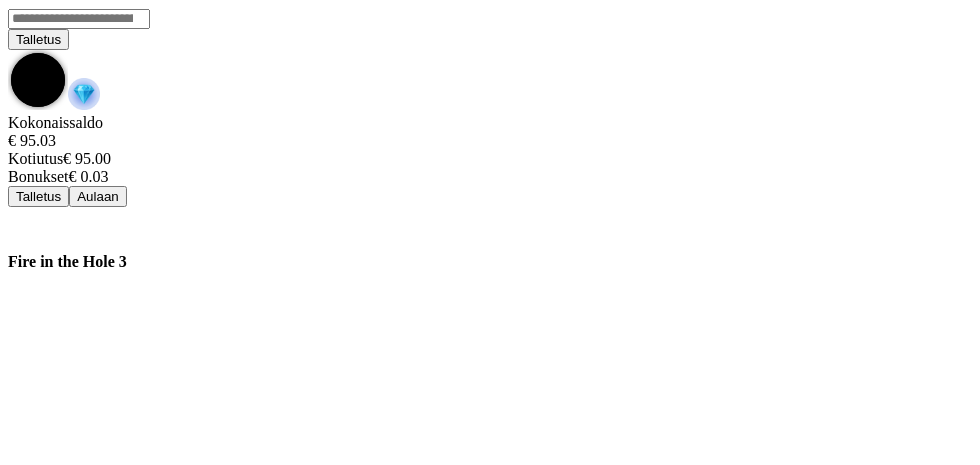 scroll, scrollTop: 0, scrollLeft: 0, axis: both 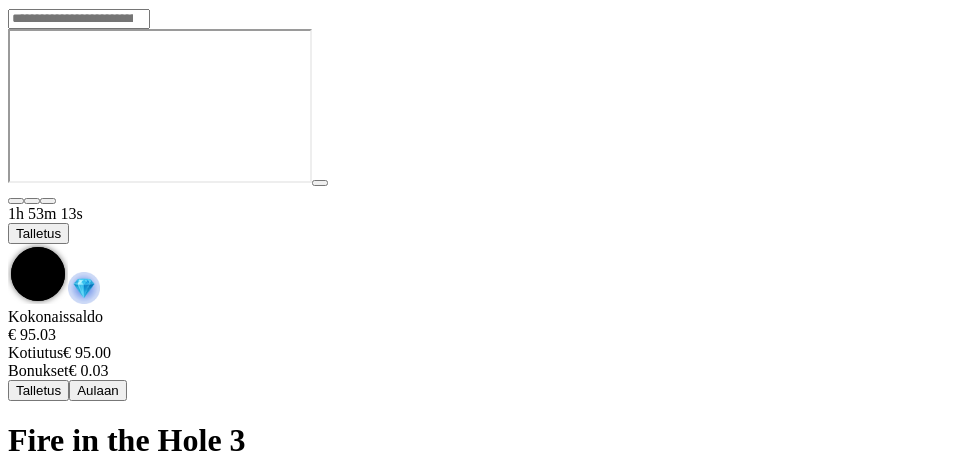click at bounding box center (8, 244) 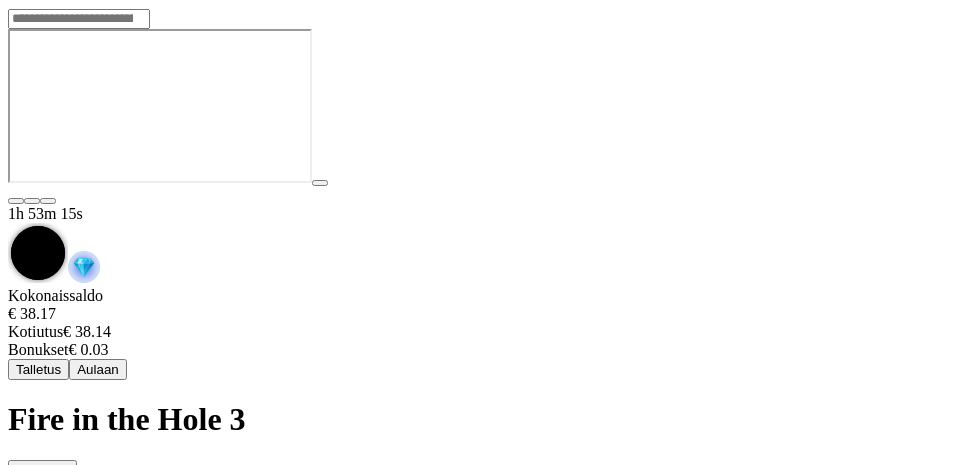 click on "Aulaan" at bounding box center [98, 369] 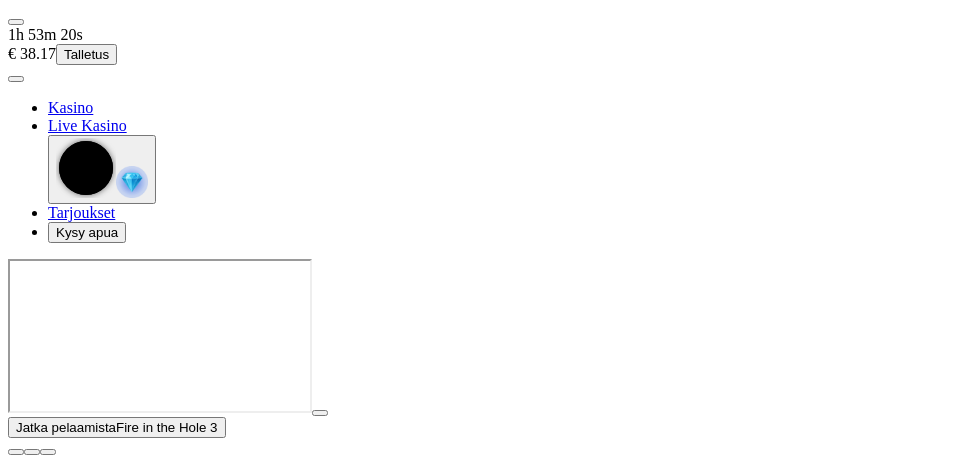 click at bounding box center (16, 452) 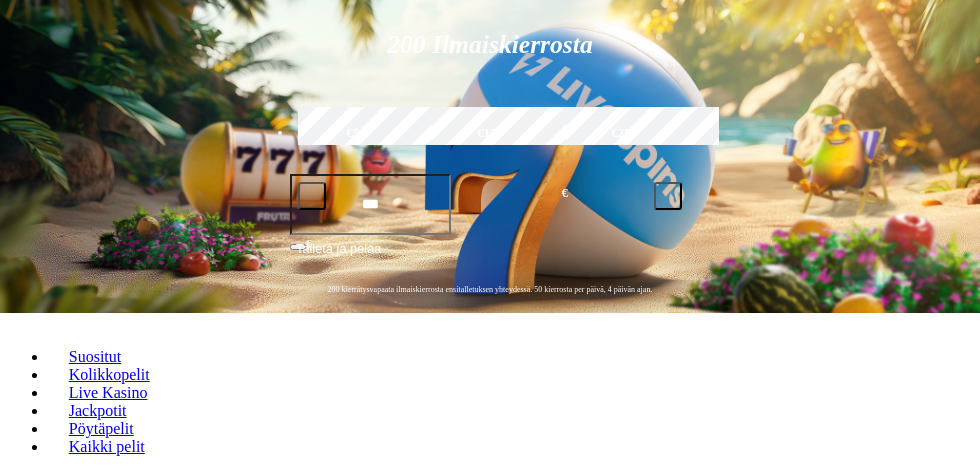 scroll, scrollTop: 273, scrollLeft: 0, axis: vertical 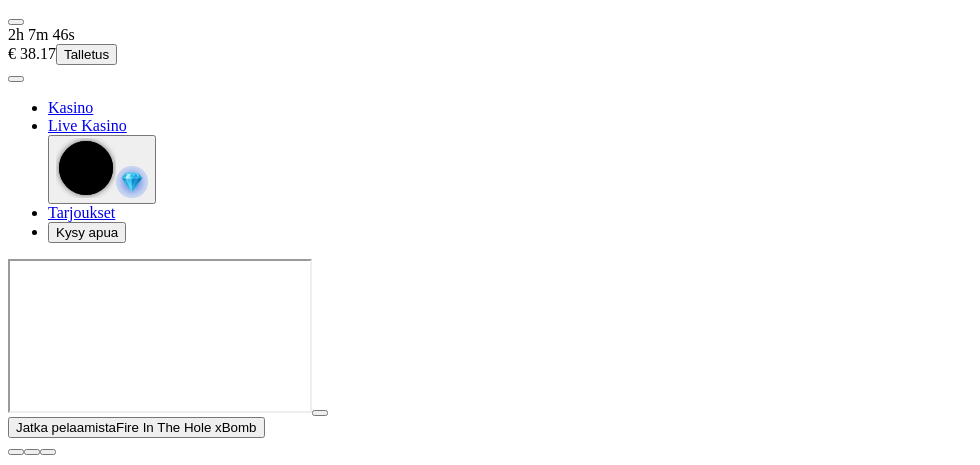 click at bounding box center [16, 452] 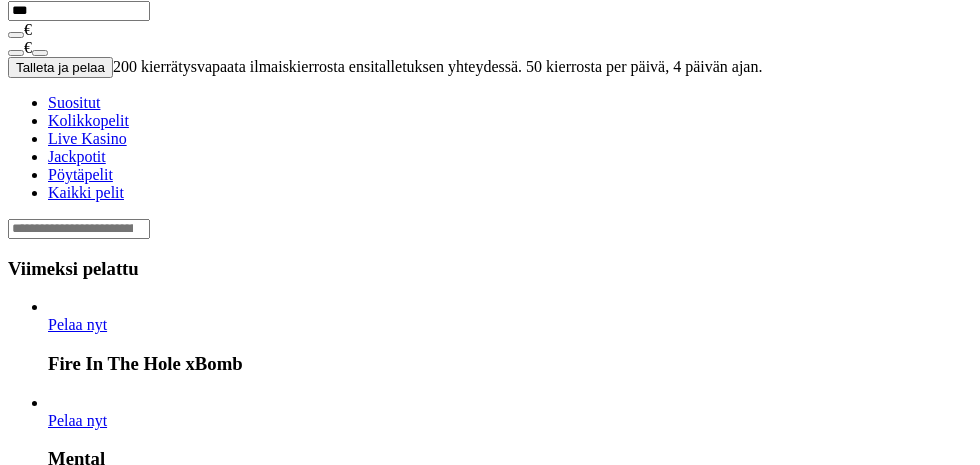 click at bounding box center [48, 716] 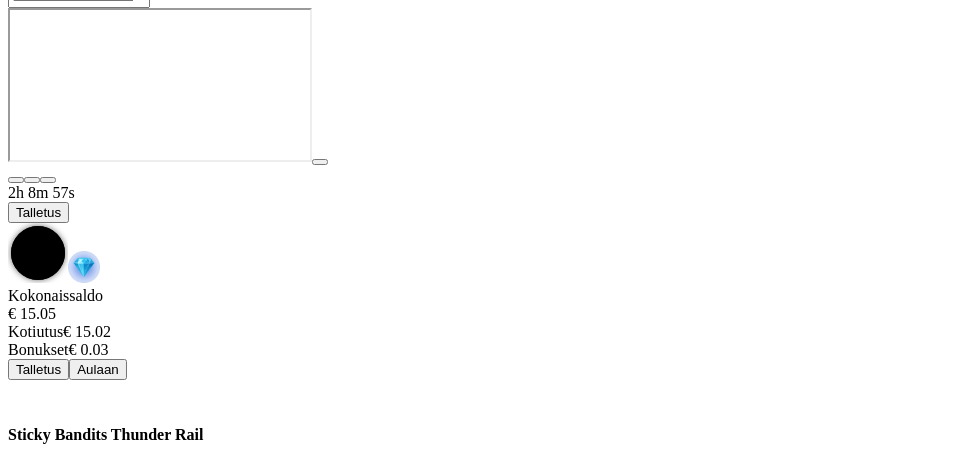 scroll, scrollTop: 0, scrollLeft: 0, axis: both 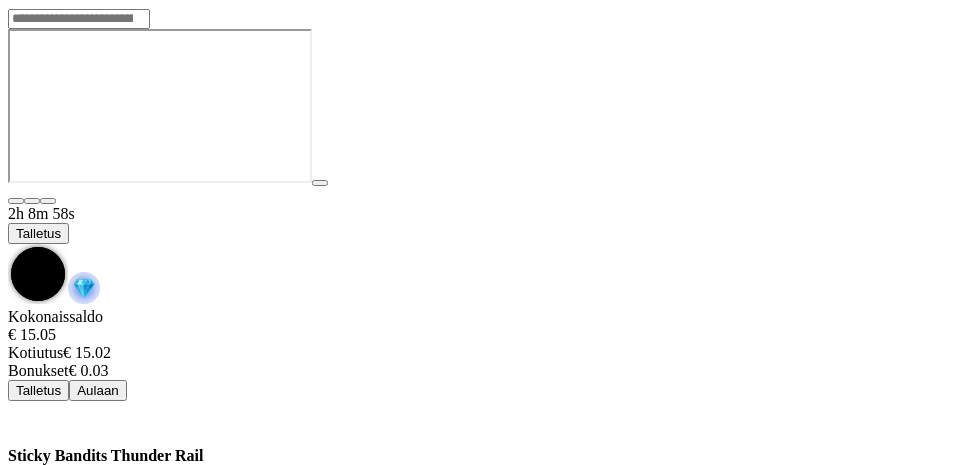 click on "Sticky Bandits Thunder Rail" at bounding box center [515, 455] 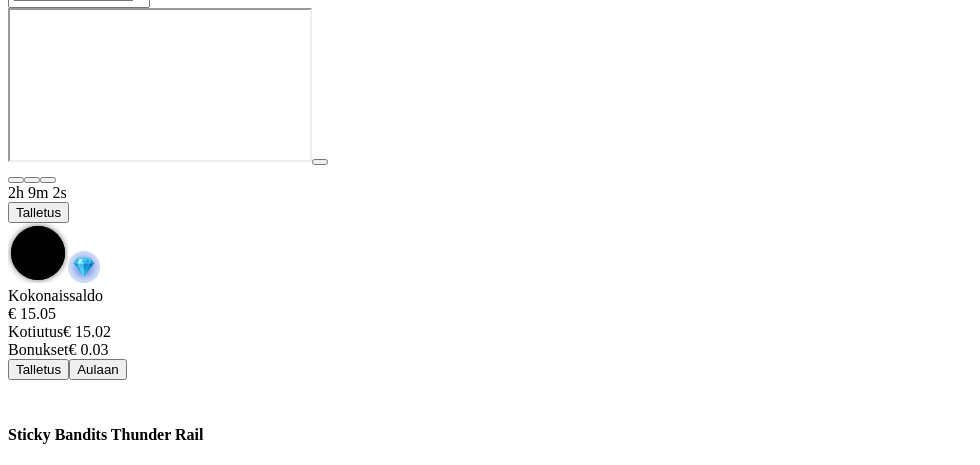 scroll, scrollTop: 0, scrollLeft: 0, axis: both 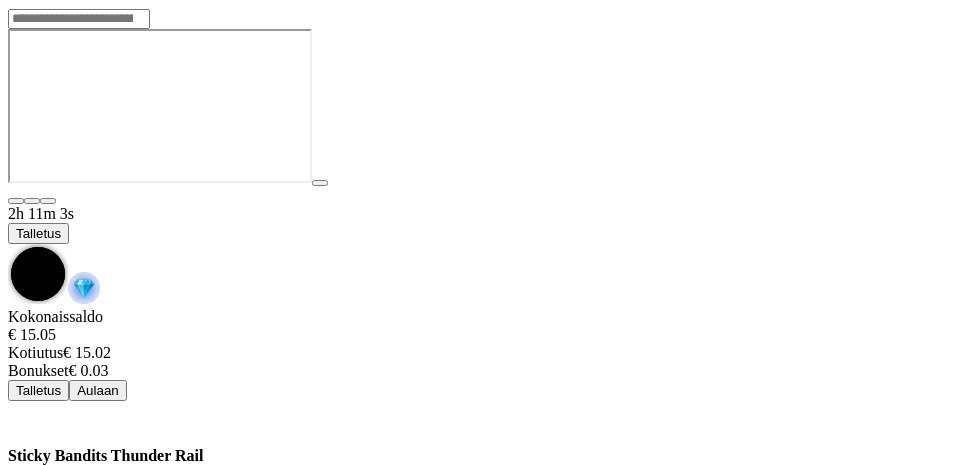 click at bounding box center (8, 244) 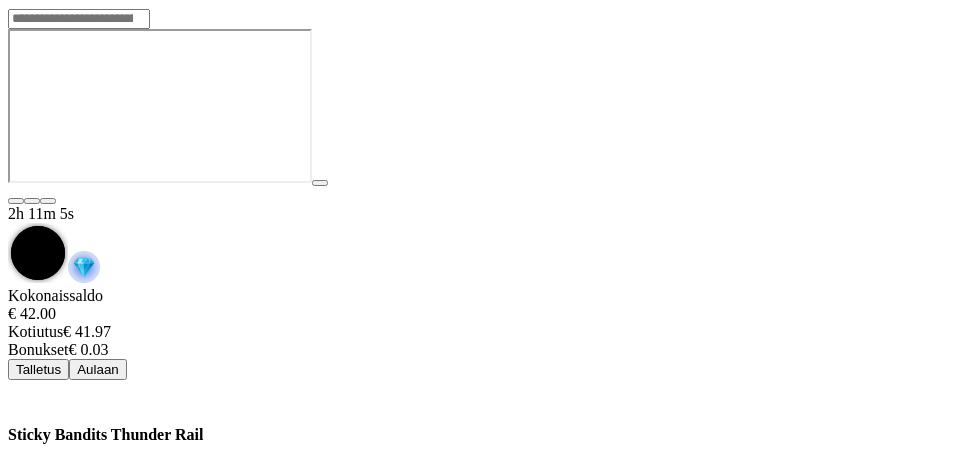 click at bounding box center (8, 223) 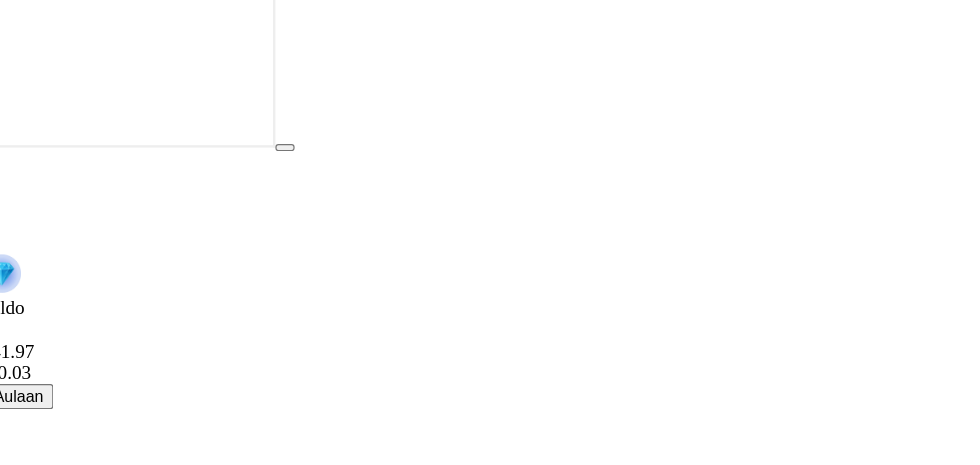 scroll, scrollTop: 4, scrollLeft: 0, axis: vertical 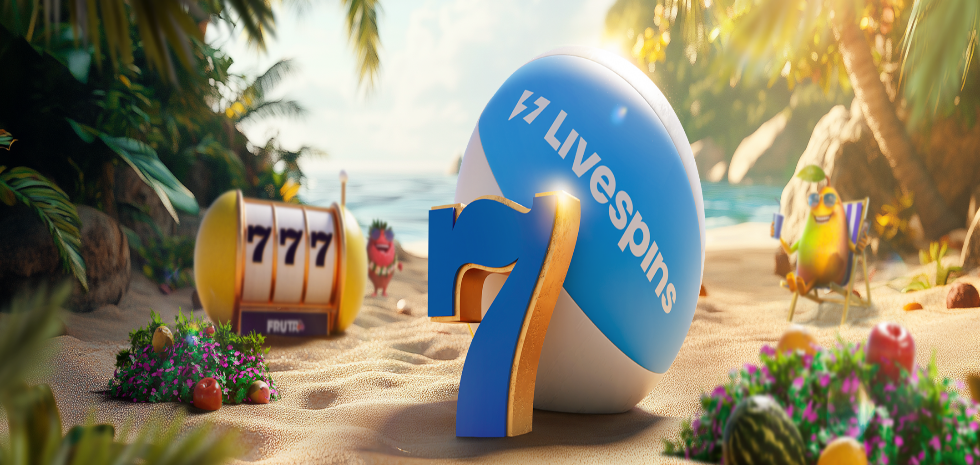 click at bounding box center (16, 22) 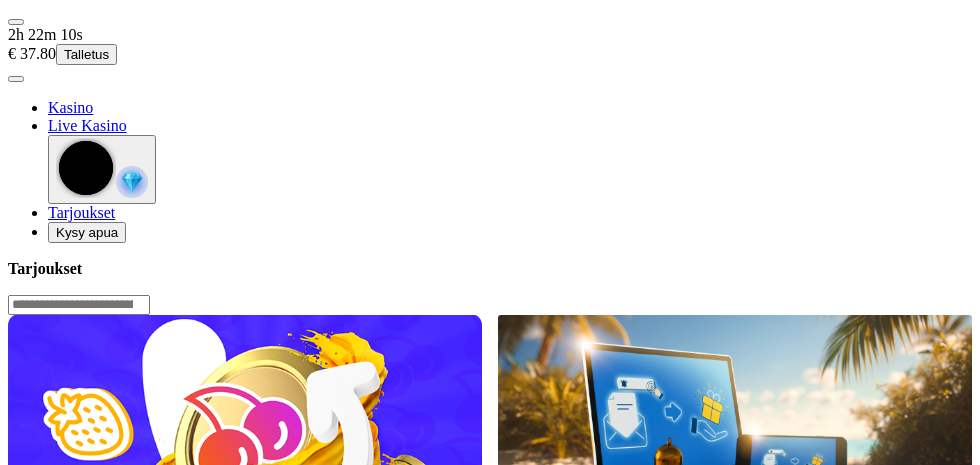 click at bounding box center [16, 22] 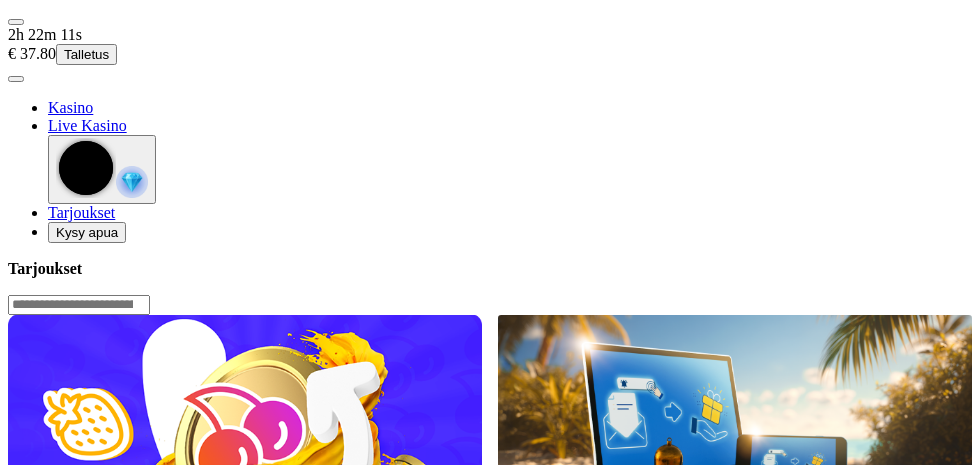 click on "Palkkiot" at bounding box center [79, 2306] 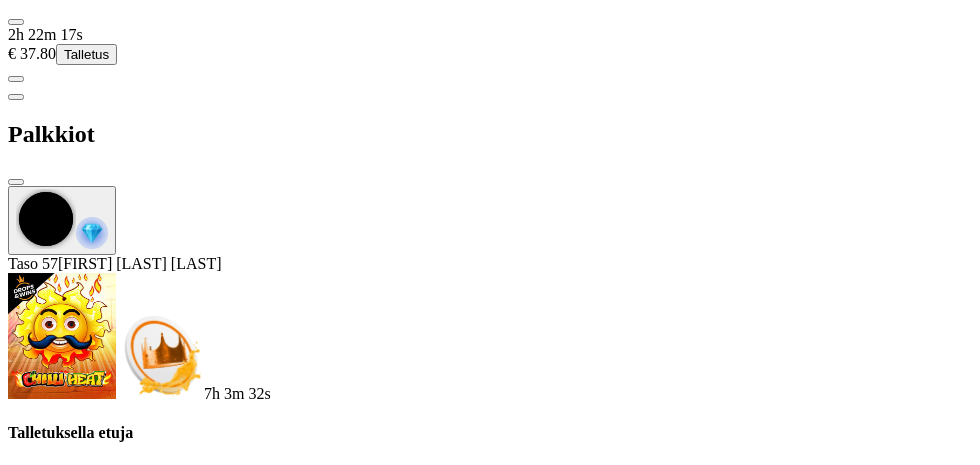 scroll, scrollTop: 0, scrollLeft: 0, axis: both 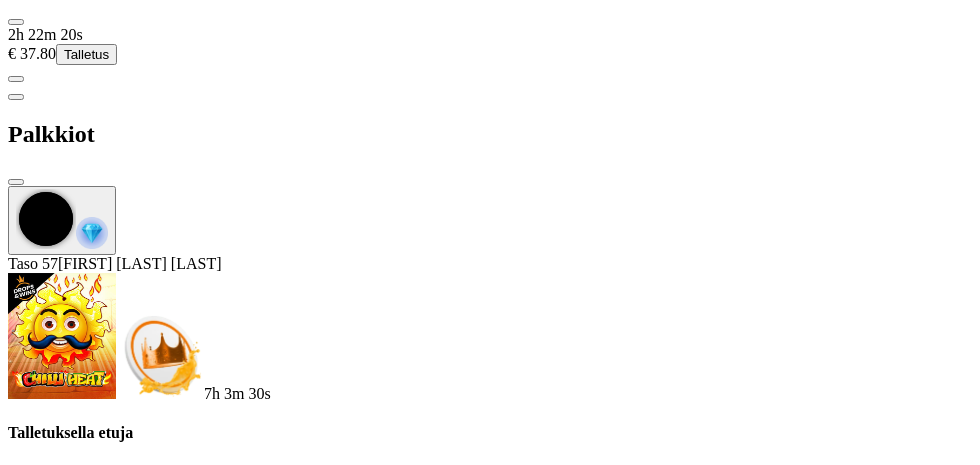 click at bounding box center (16, 182) 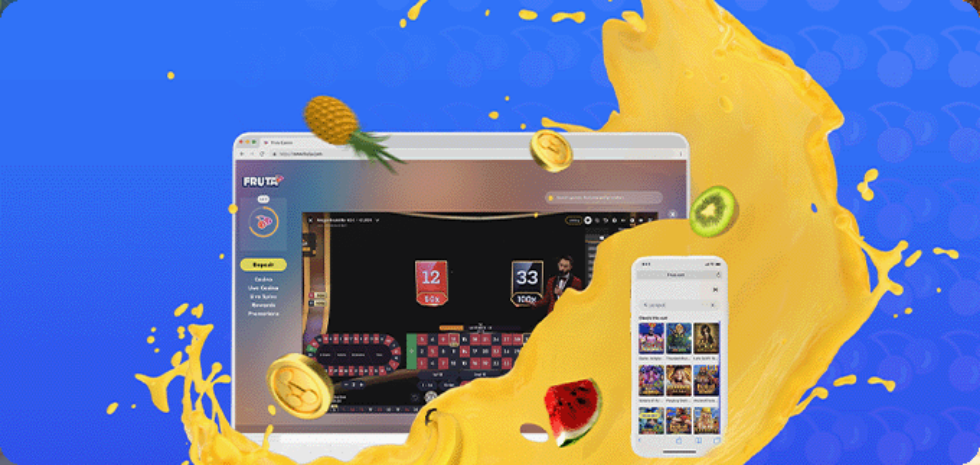 scroll, scrollTop: 0, scrollLeft: 0, axis: both 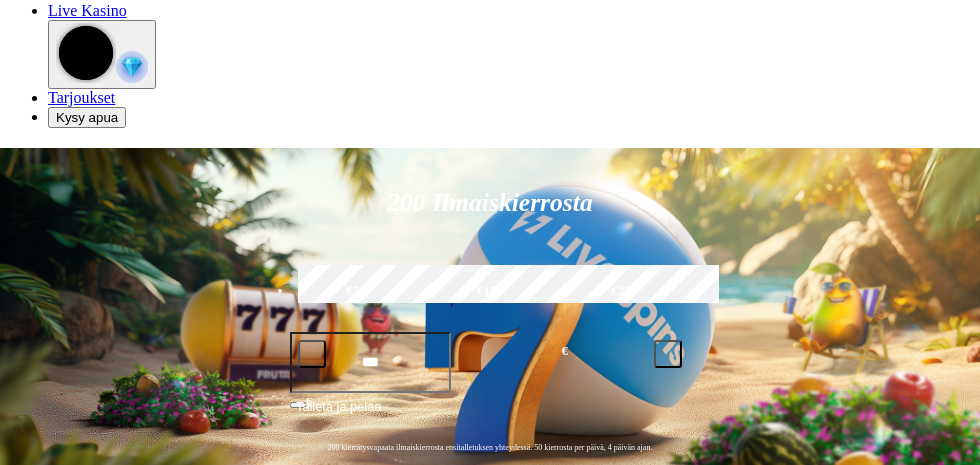 click at bounding box center (8, 654) 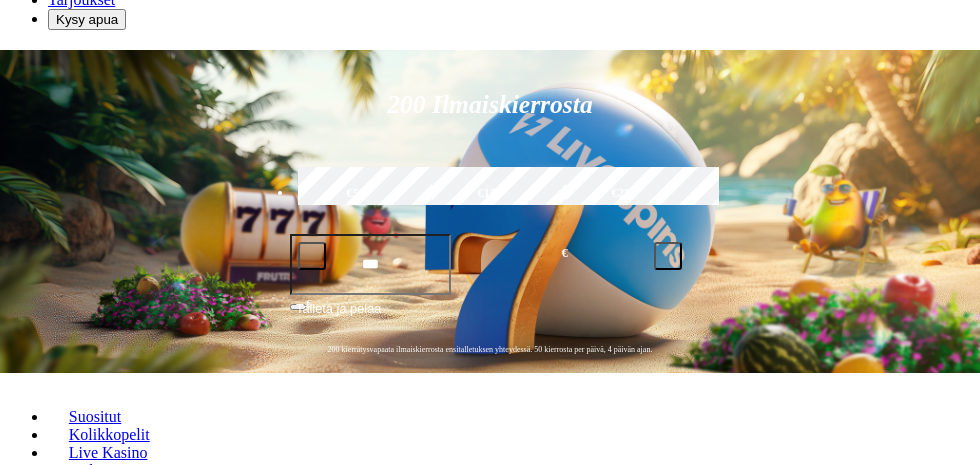 type on "****" 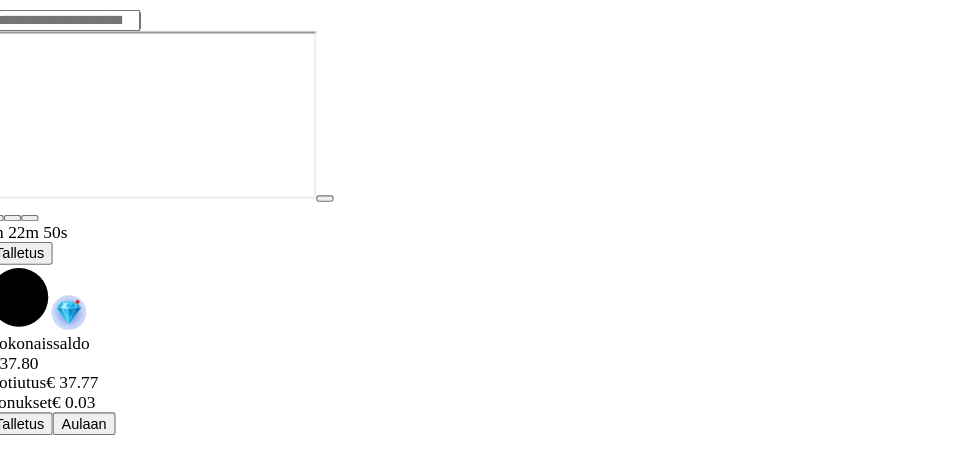 scroll, scrollTop: 28, scrollLeft: 0, axis: vertical 